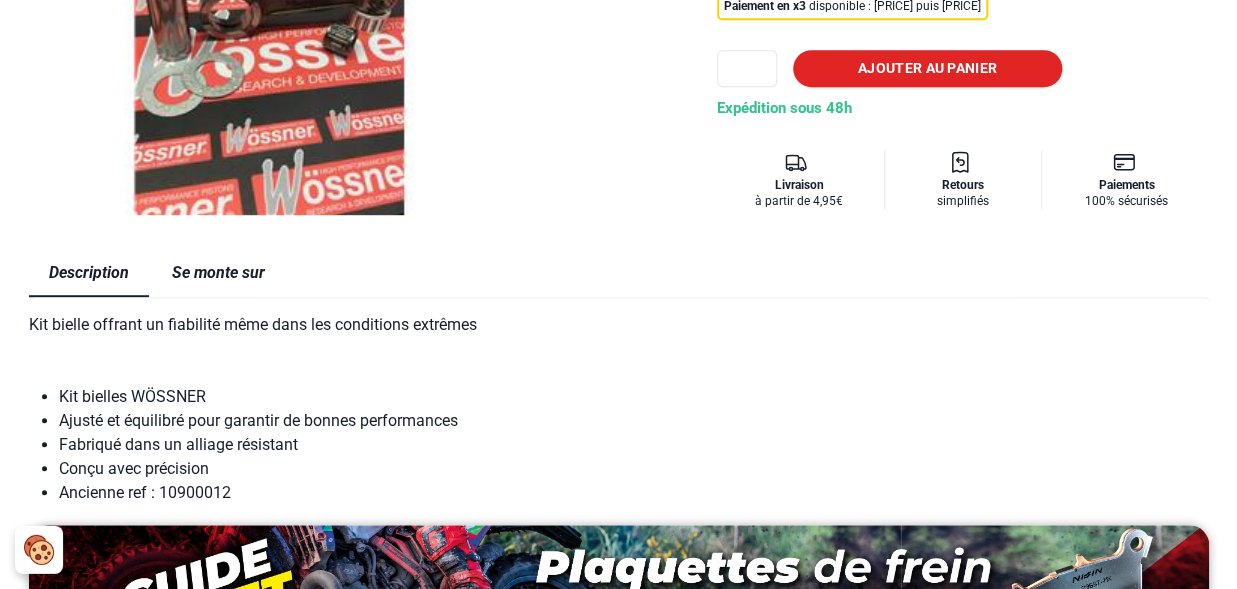 scroll, scrollTop: 352, scrollLeft: 0, axis: vertical 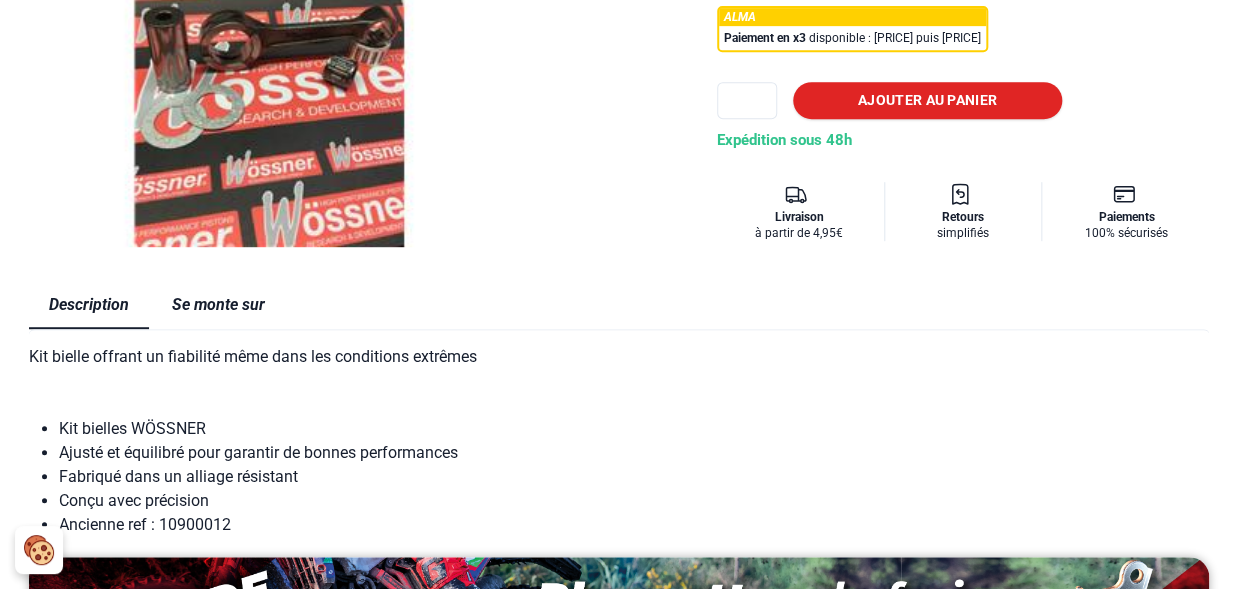 click on "Se monte sur" at bounding box center [218, 305] 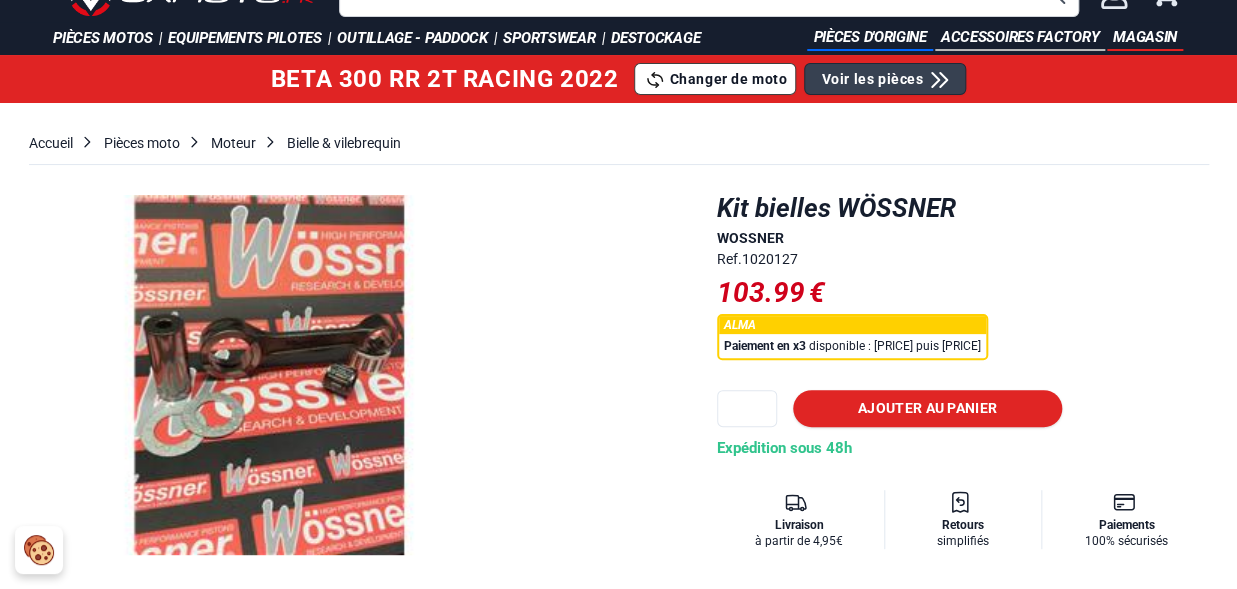 scroll, scrollTop: 0, scrollLeft: 0, axis: both 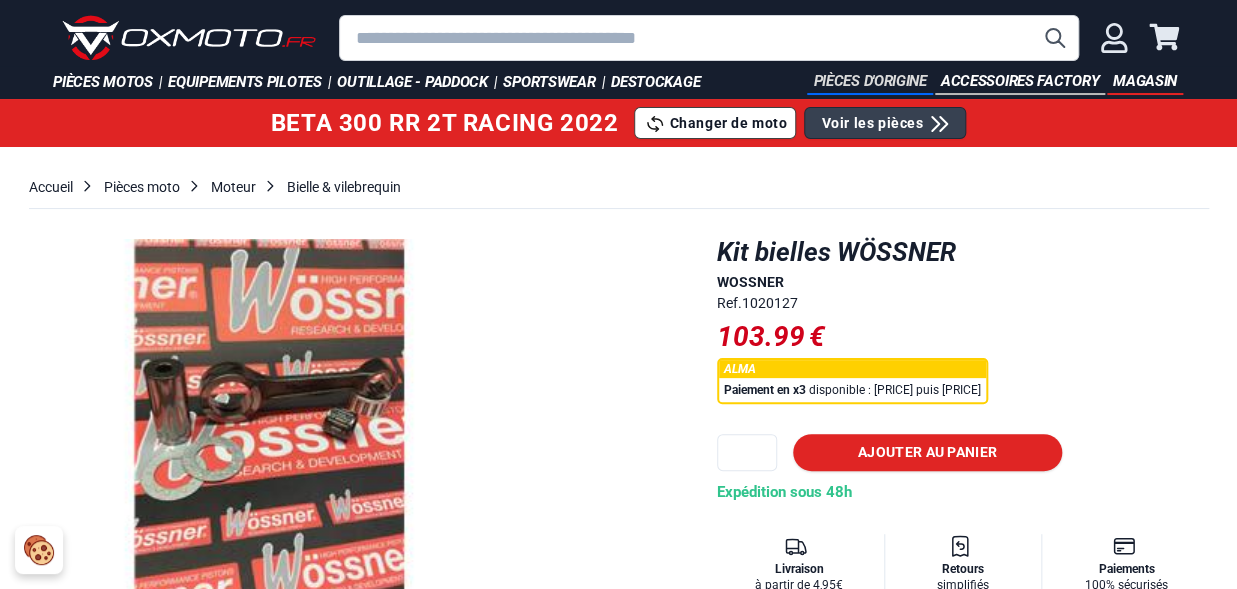 click on "Pièces d'origine" at bounding box center (869, 82) 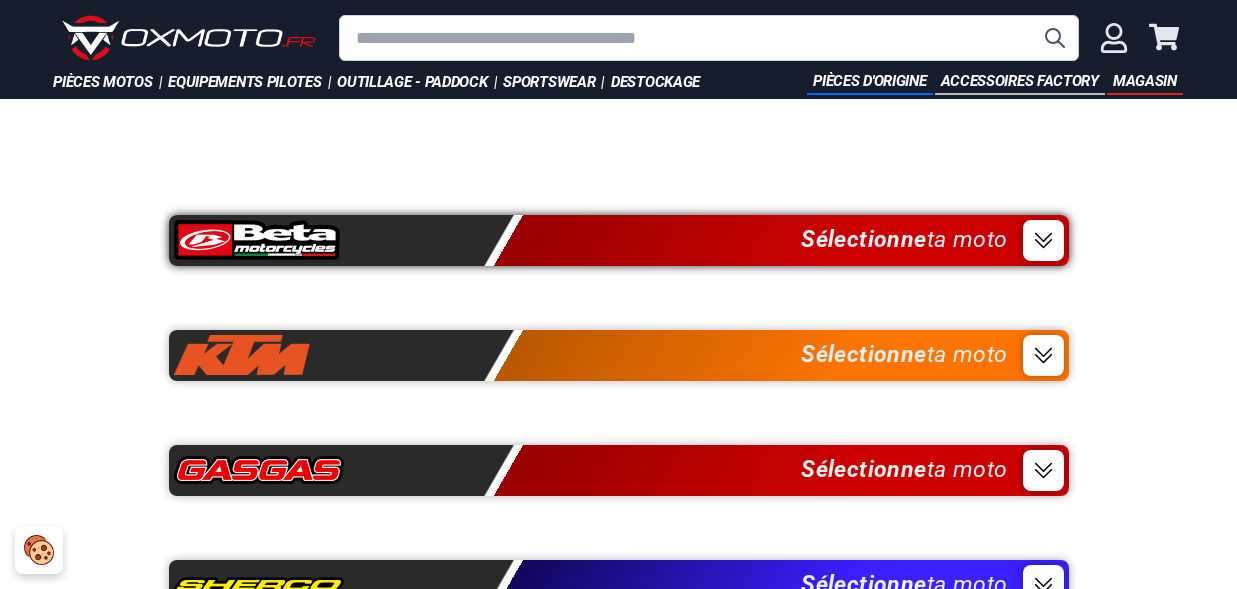 scroll, scrollTop: 0, scrollLeft: 0, axis: both 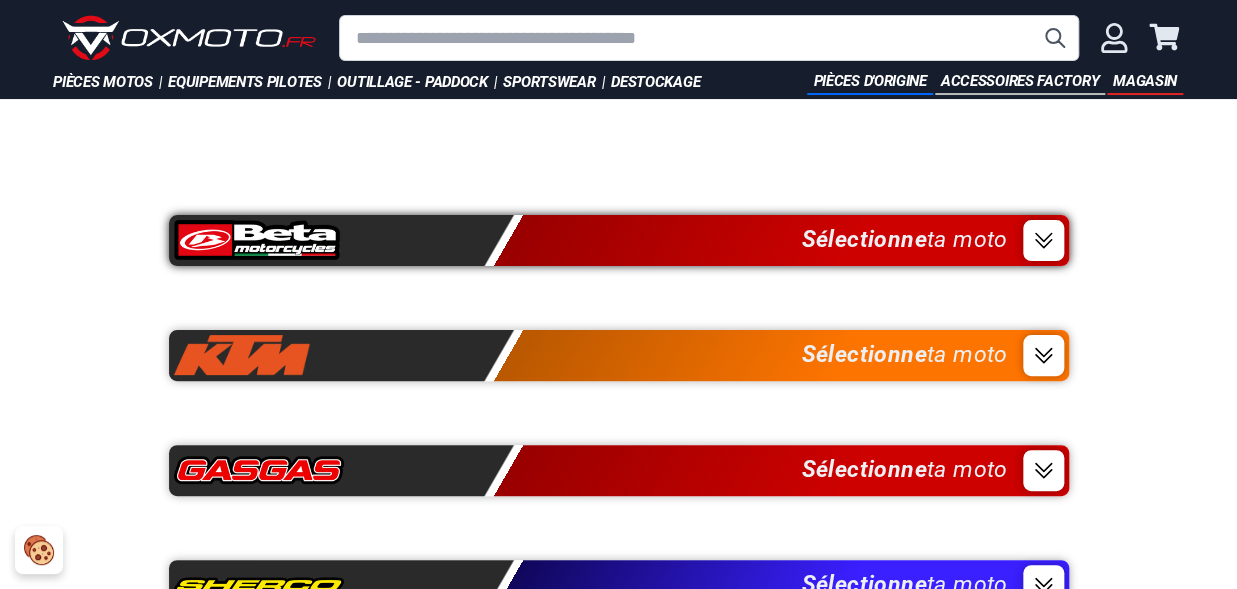 click on "Sélectionne" at bounding box center [863, 239] 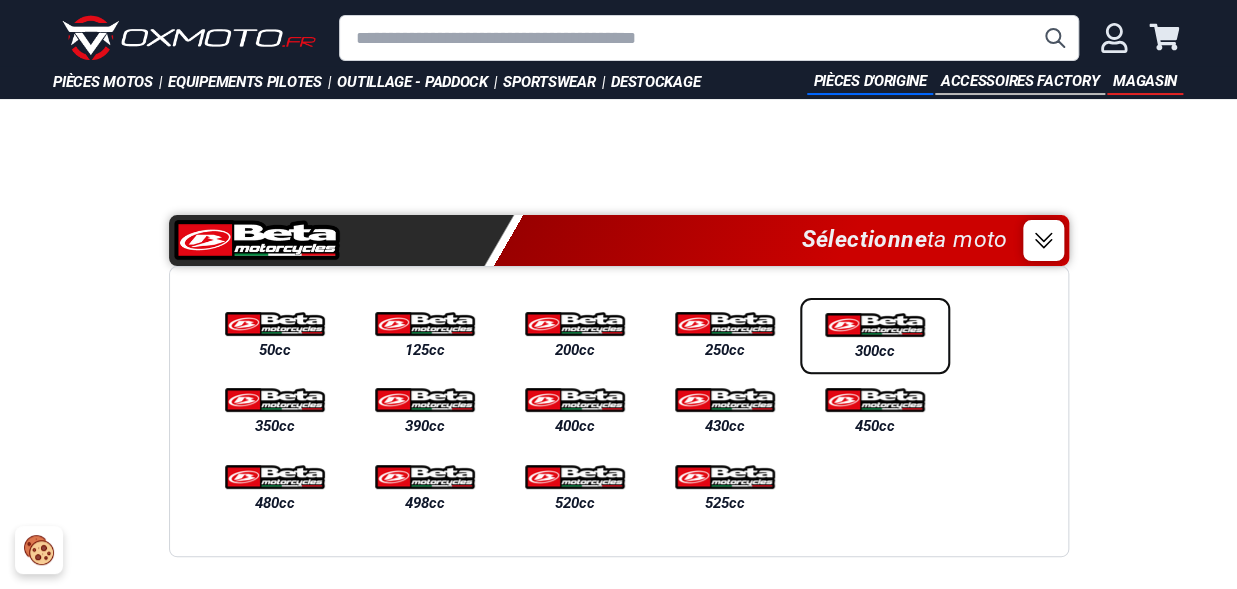 click on "300cc" at bounding box center [875, 351] 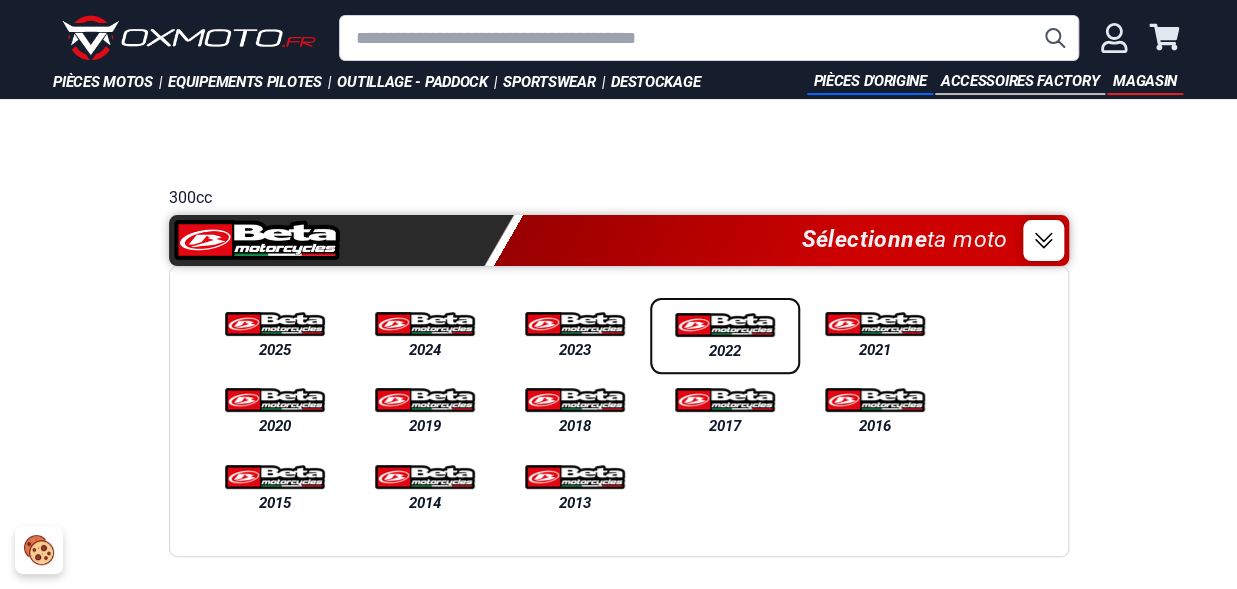 click on "2022" at bounding box center [725, 336] 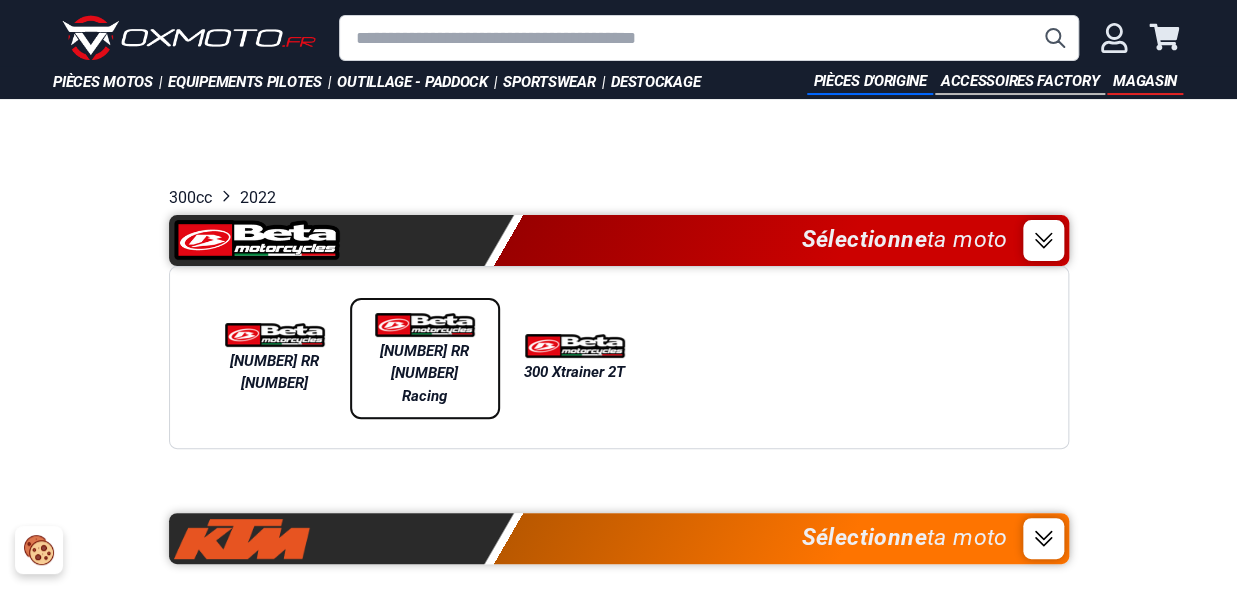 click on "[NUMBER] RR 2T Racing" at bounding box center (425, 374) 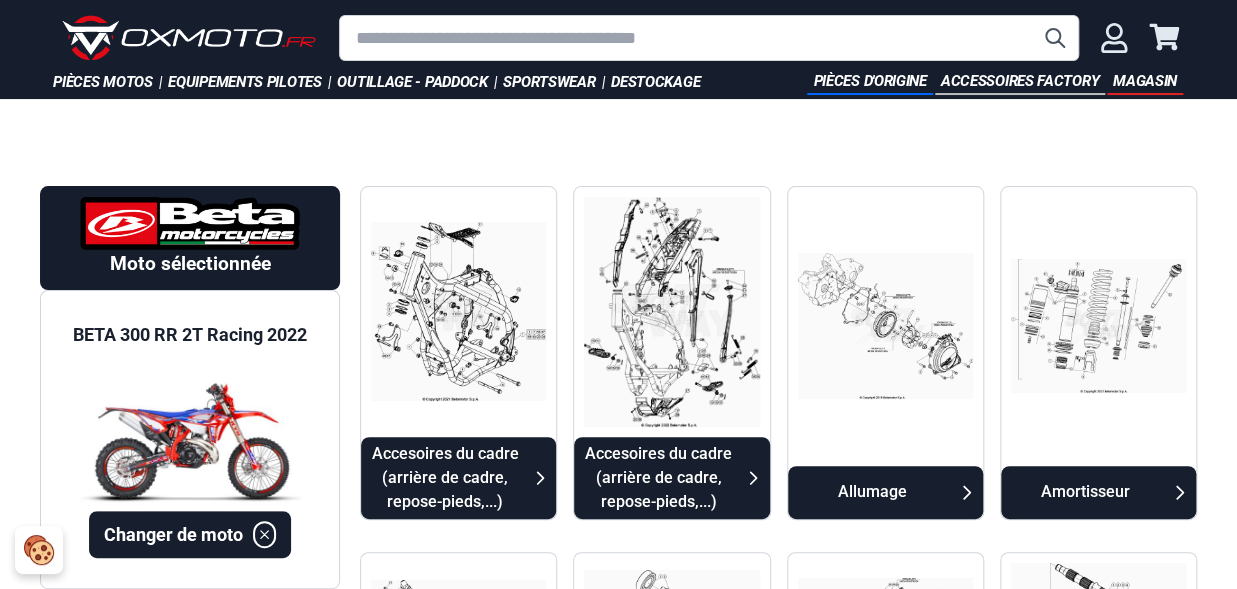 click at bounding box center (618, 122) 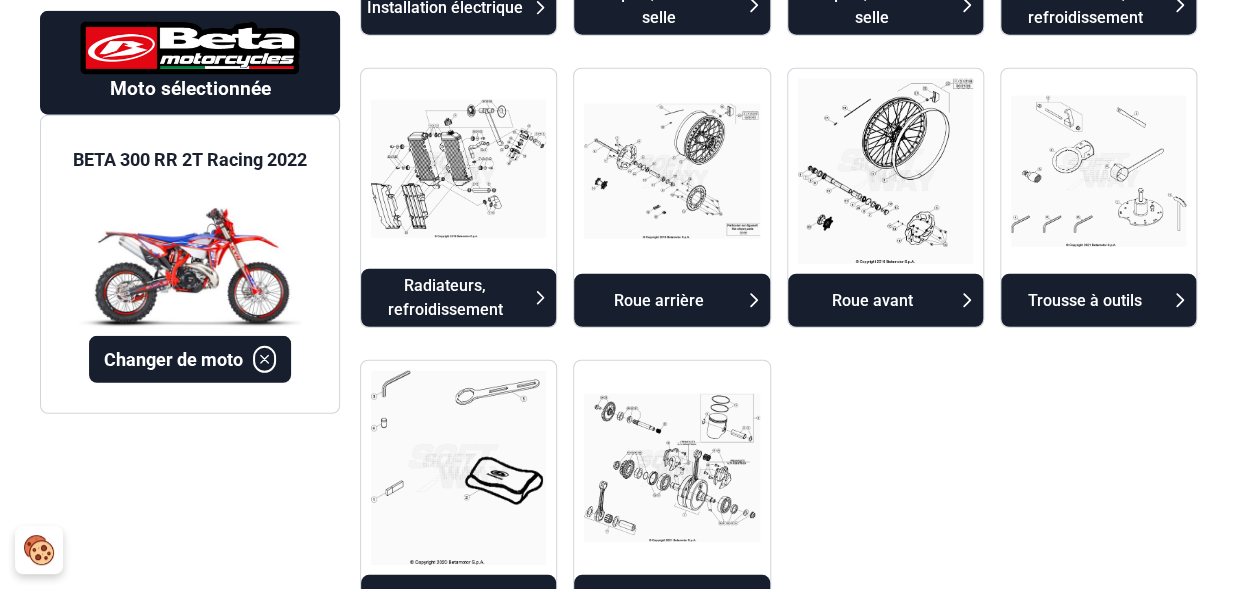 scroll, scrollTop: 2170, scrollLeft: 0, axis: vertical 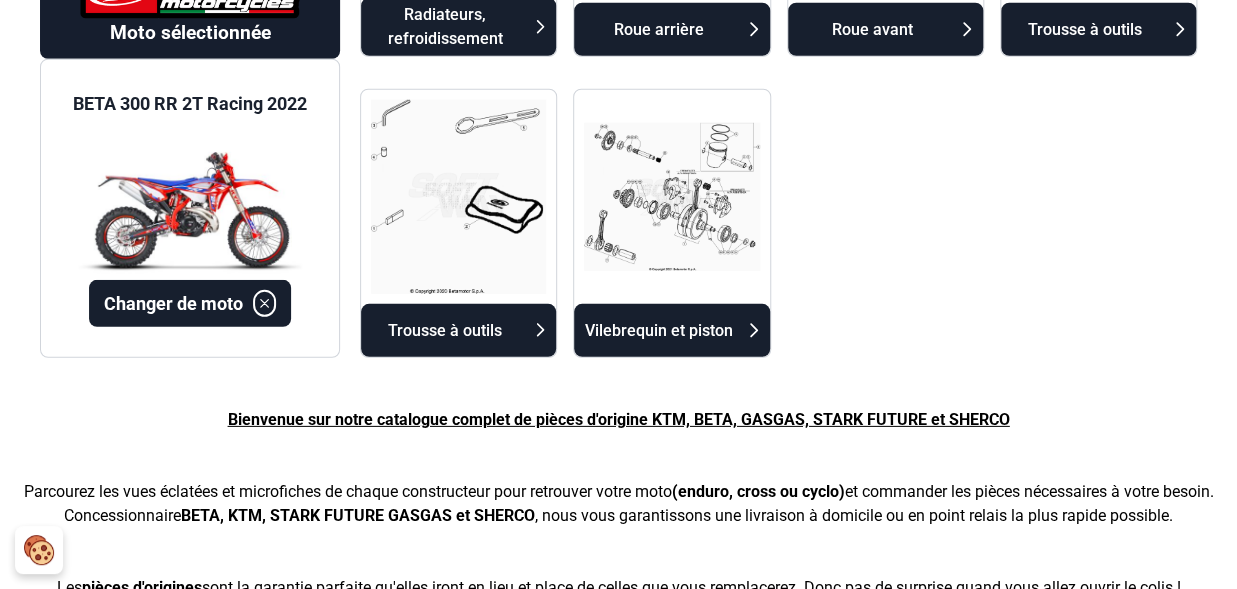 click on "Vilebrequin et piston" at bounding box center [658, 331] 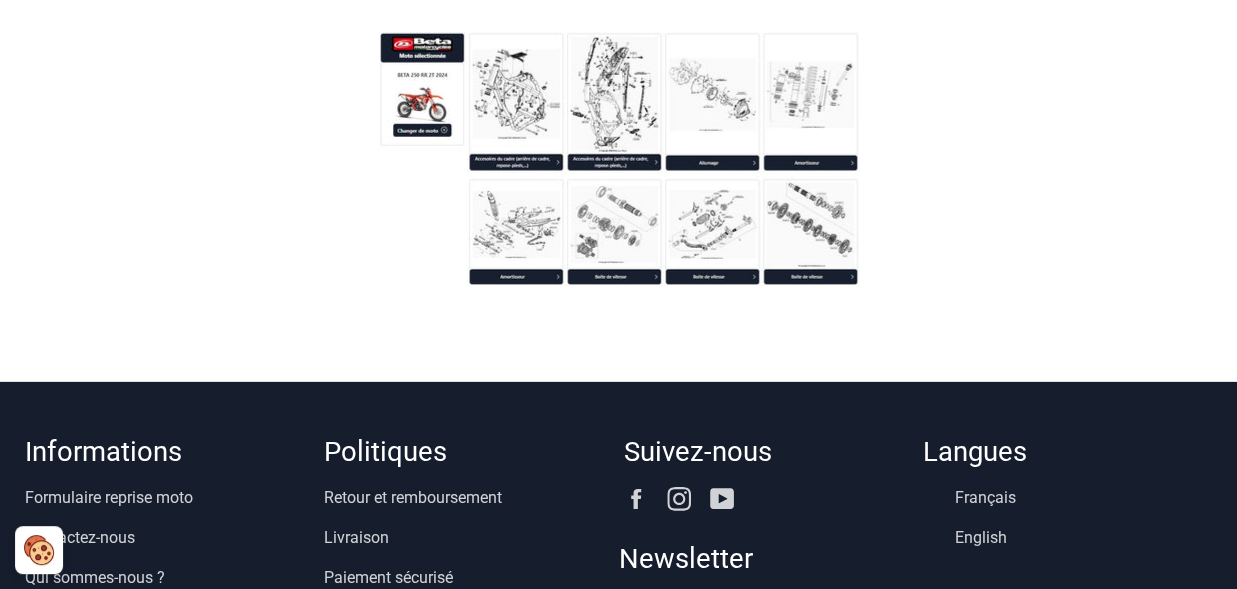 scroll, scrollTop: 165, scrollLeft: 0, axis: vertical 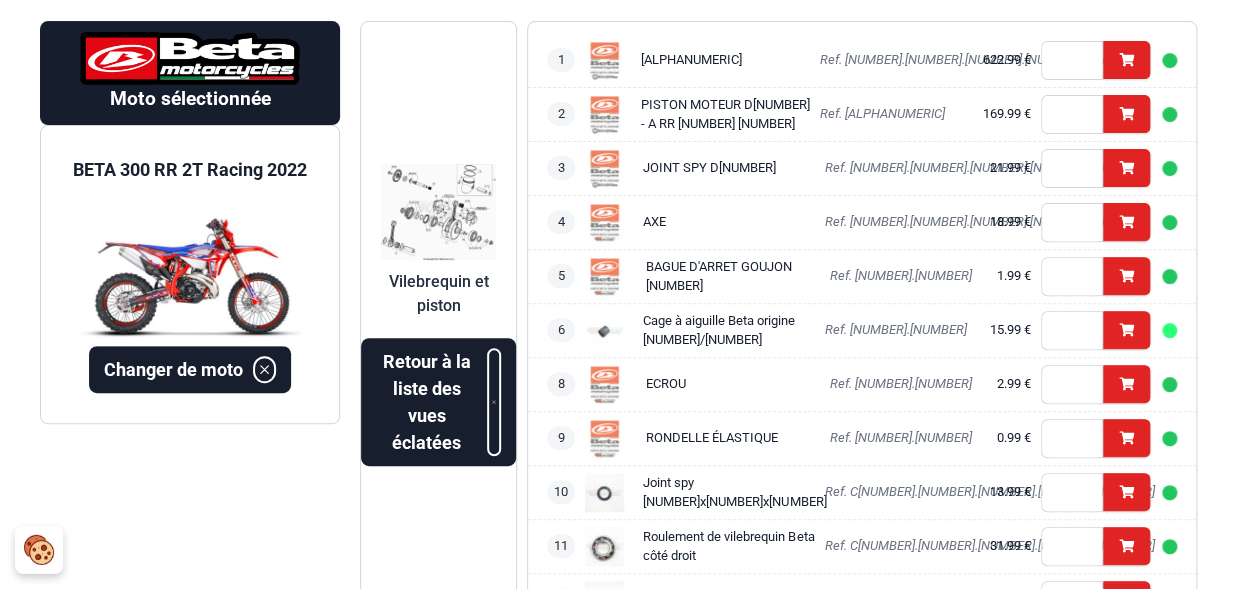 click at bounding box center [438, 212] 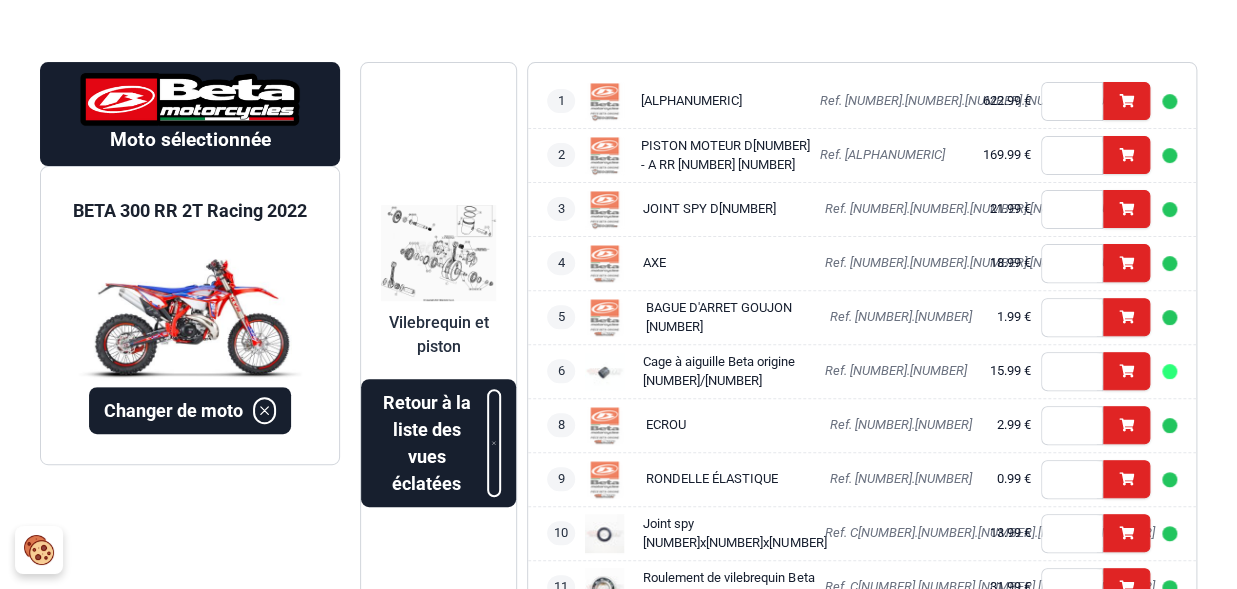 scroll, scrollTop: 128, scrollLeft: 0, axis: vertical 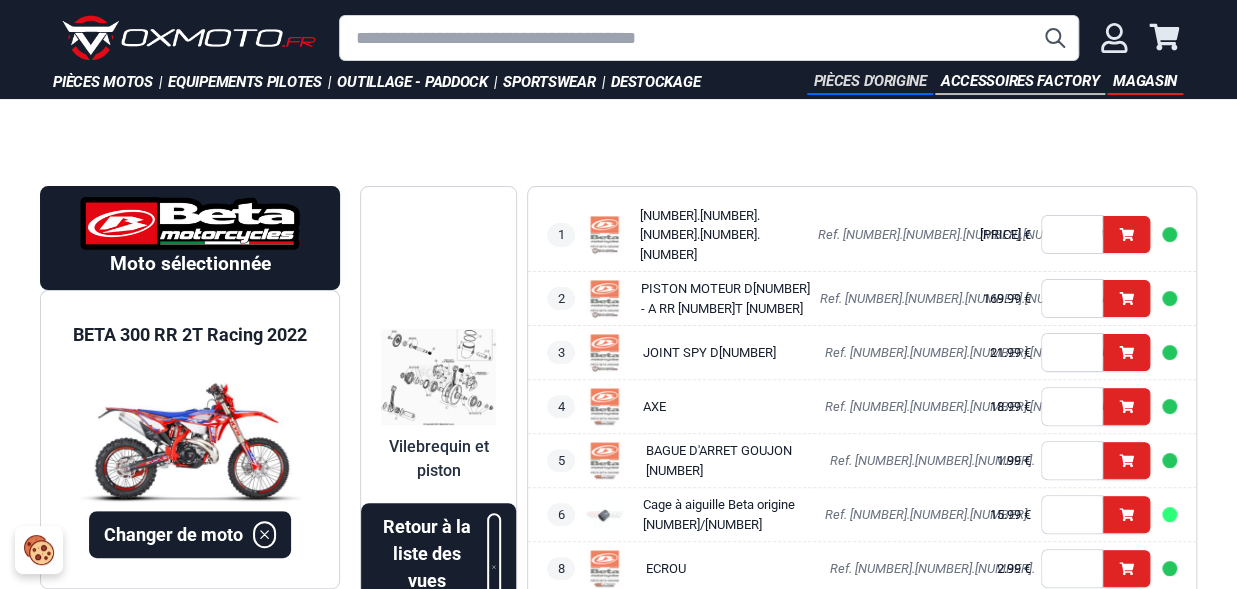click on "Pièces d'origine" at bounding box center [869, 82] 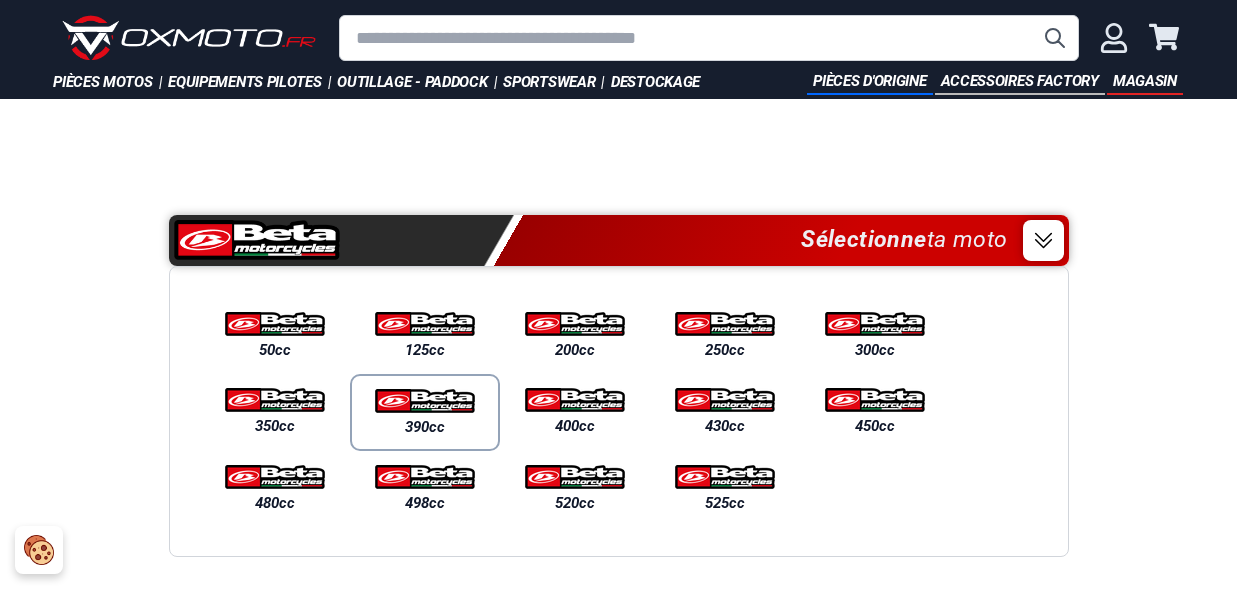 scroll, scrollTop: 0, scrollLeft: 0, axis: both 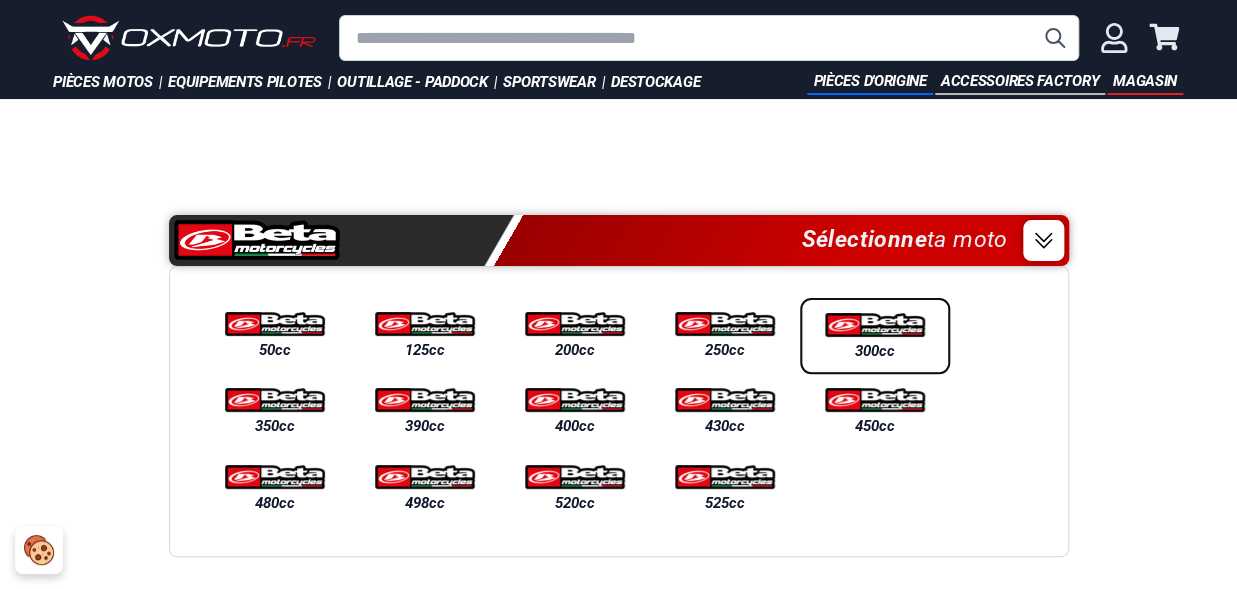 click at bounding box center (875, 325) 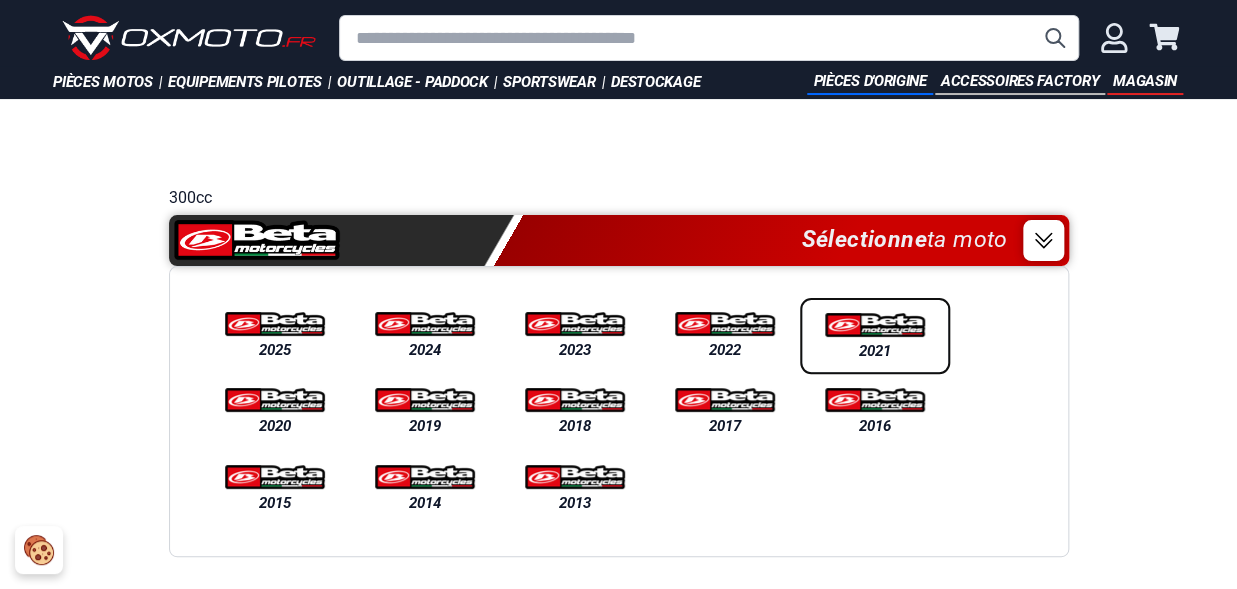 click on "2021" at bounding box center [875, 351] 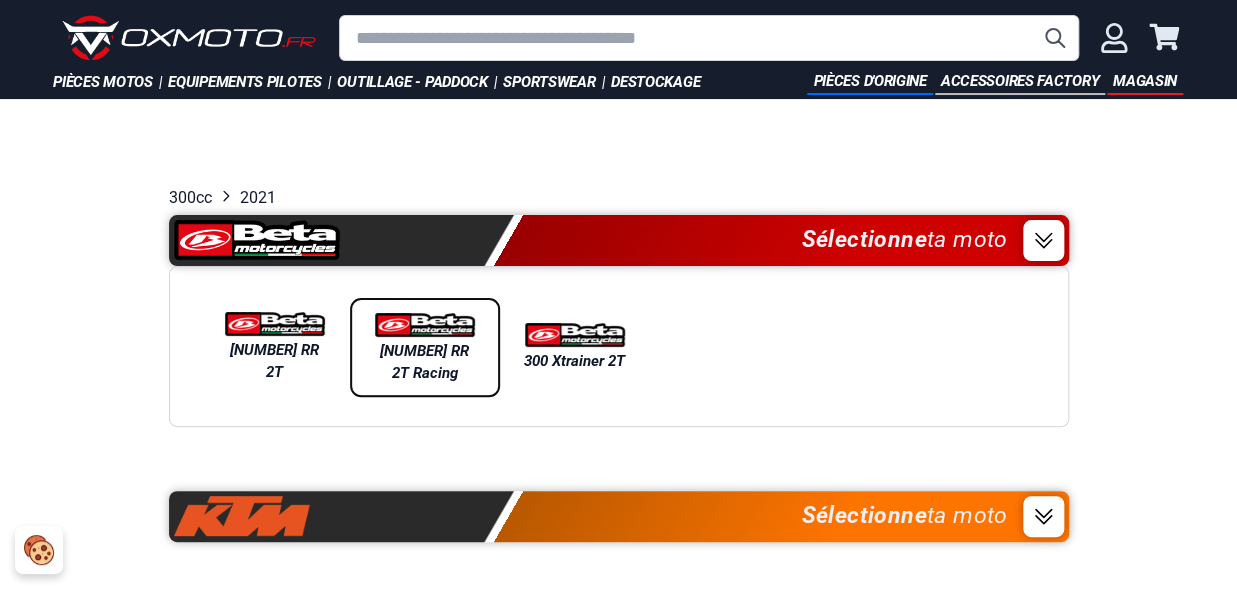 click at bounding box center (425, 325) 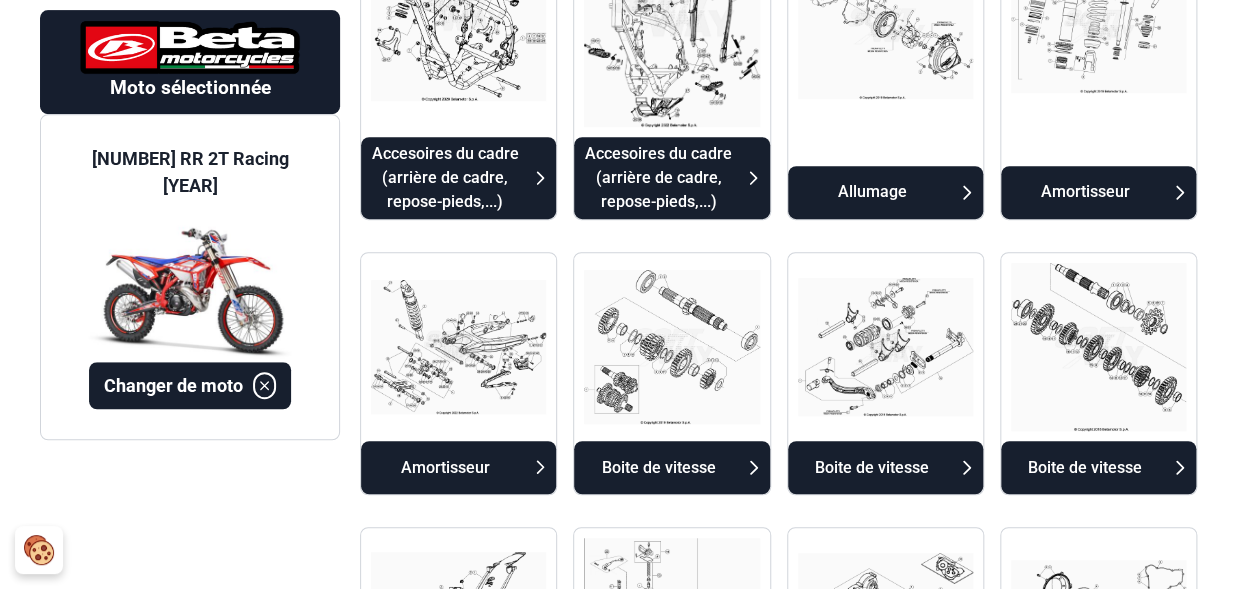 click at bounding box center (458, 347) 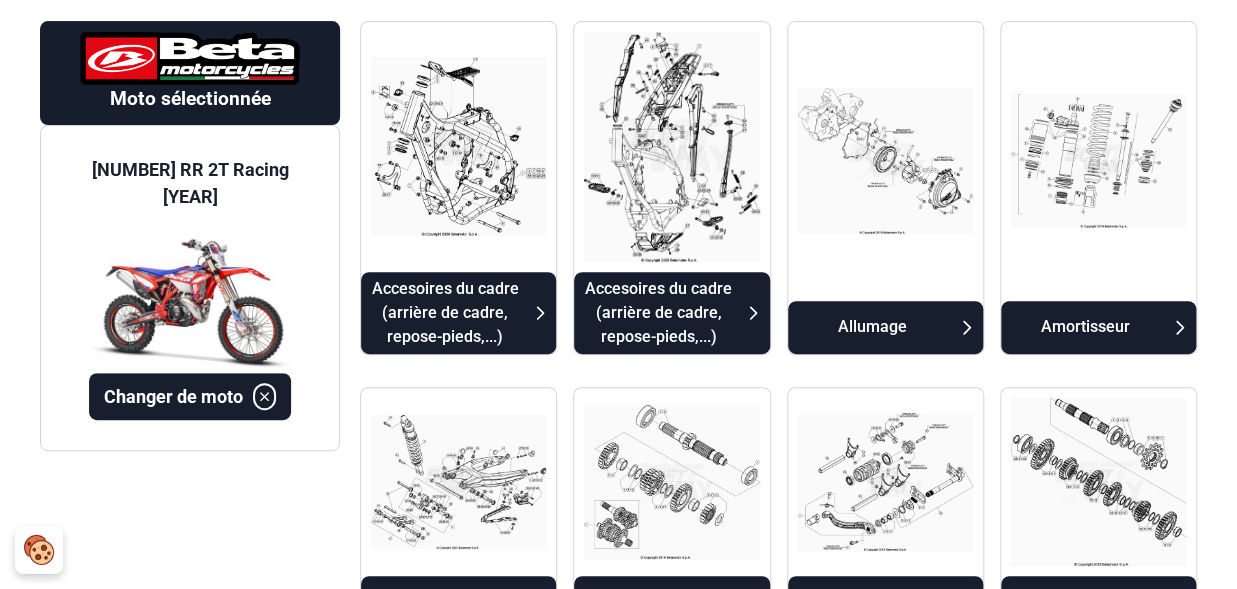 click on "Filtrez par modèle et année pour afficher les vues éclatées.
Vues éclatées" at bounding box center [0, 0] 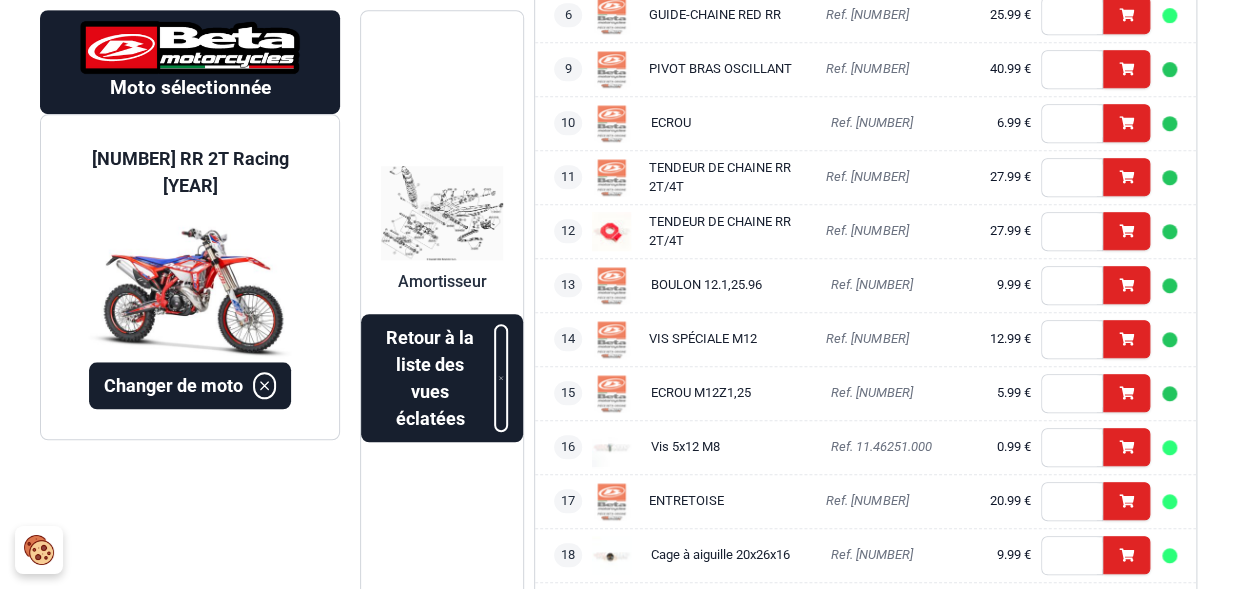 scroll, scrollTop: 465, scrollLeft: 0, axis: vertical 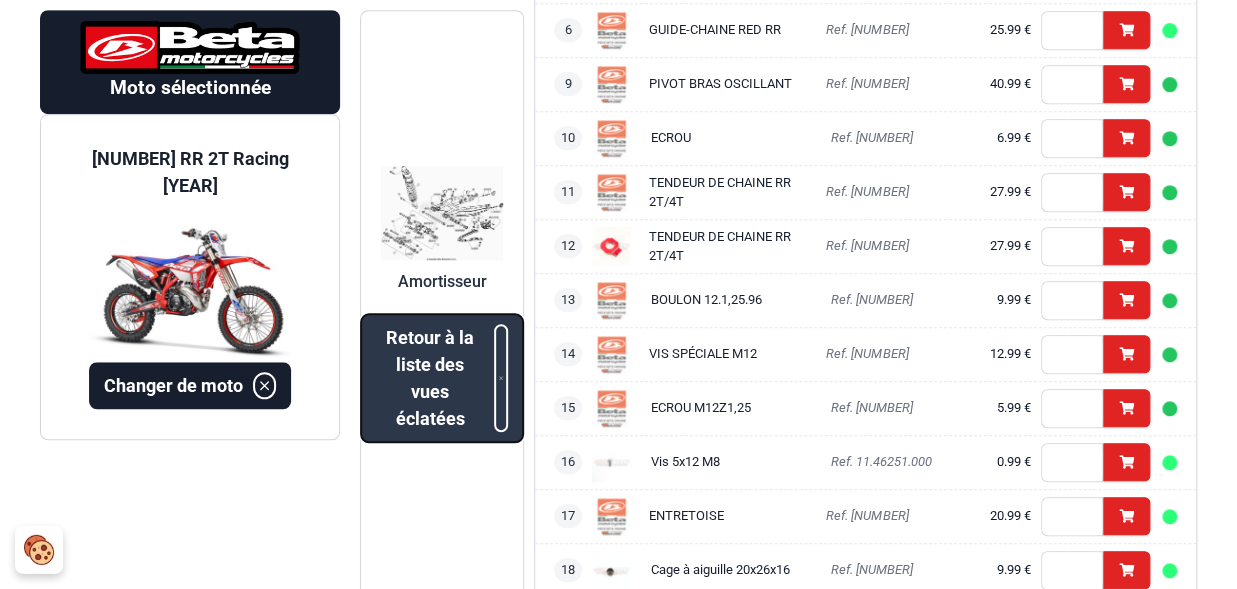 click 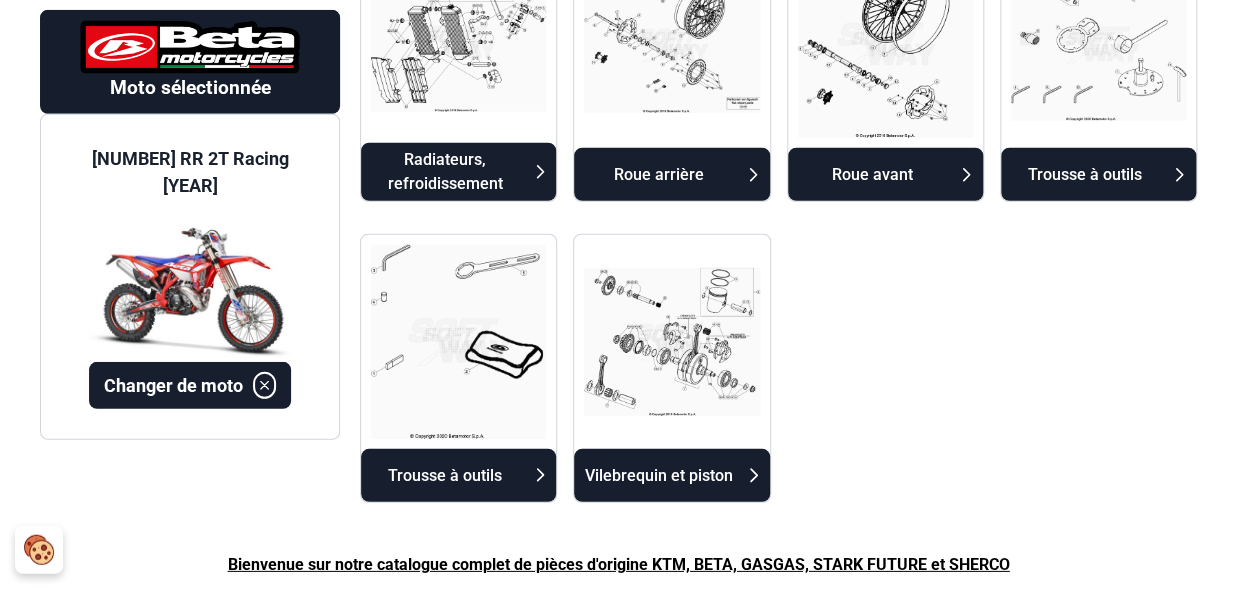 scroll, scrollTop: 2035, scrollLeft: 0, axis: vertical 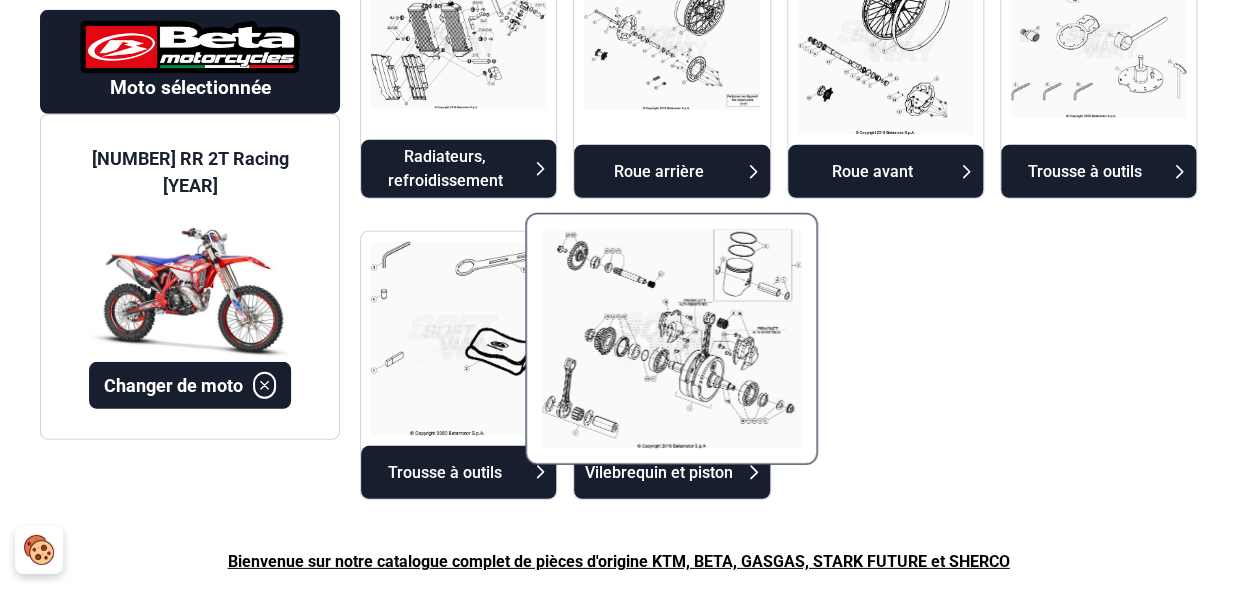 click at bounding box center (671, 339) 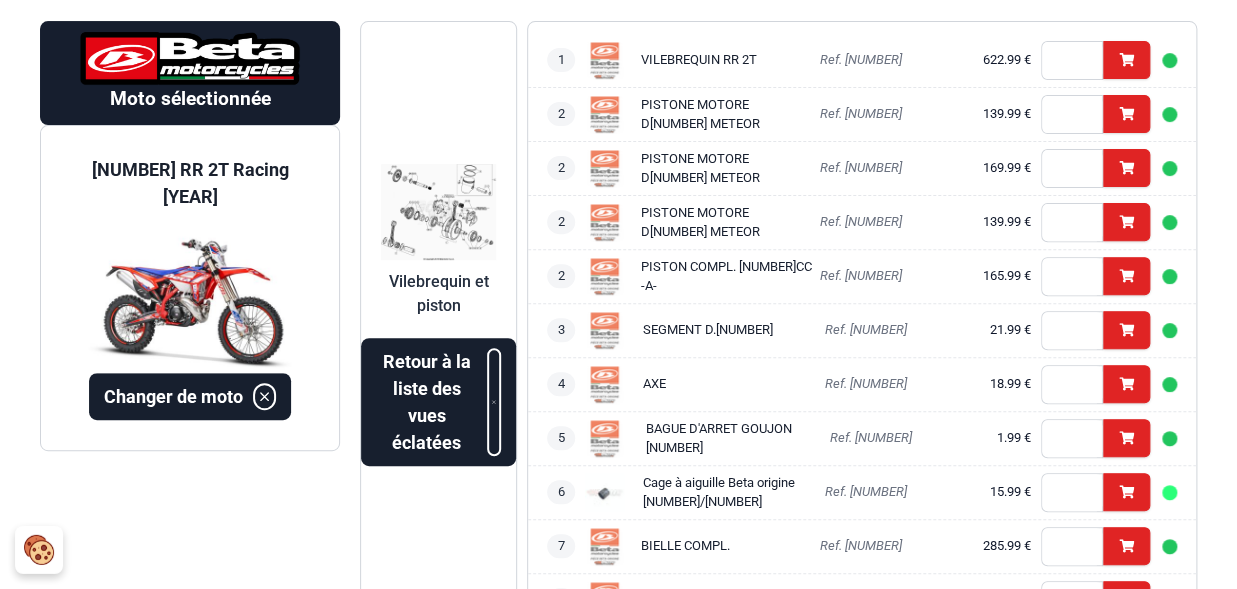 click at bounding box center (438, 212) 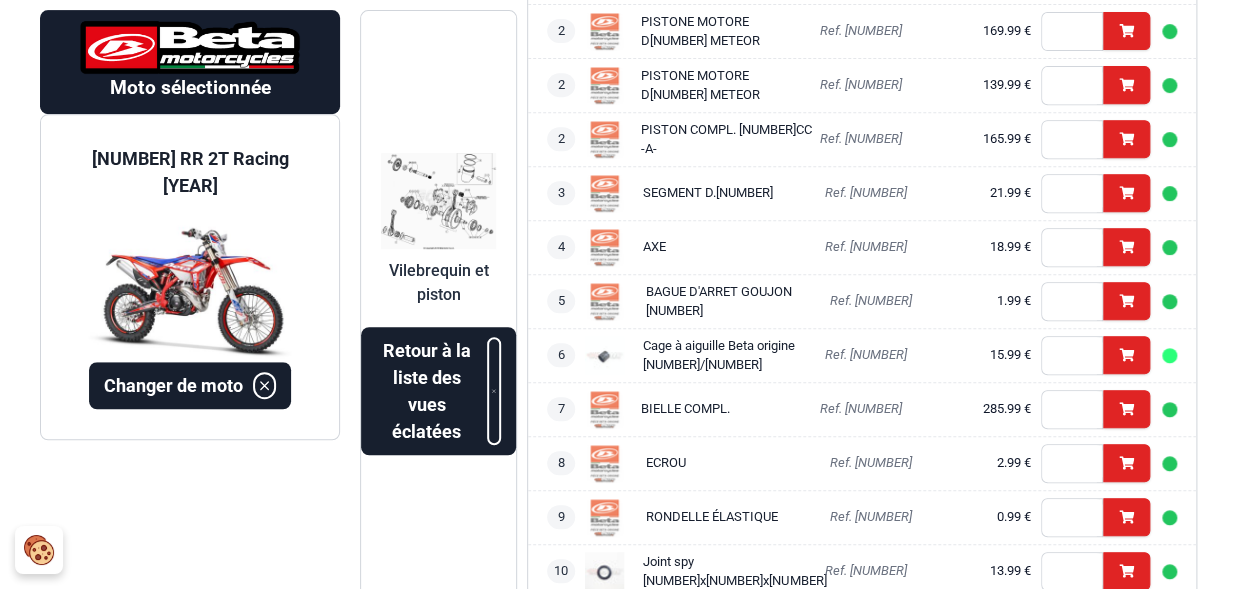 scroll, scrollTop: 333, scrollLeft: 0, axis: vertical 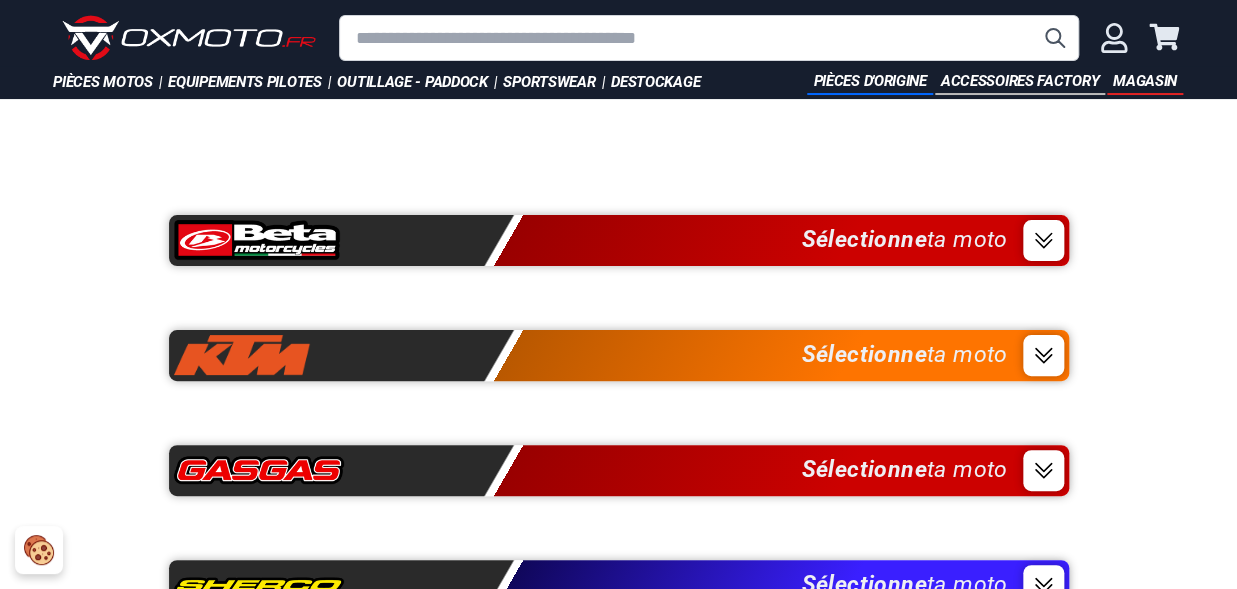 click on "Sélectionne  ta moto" at bounding box center [619, 240] 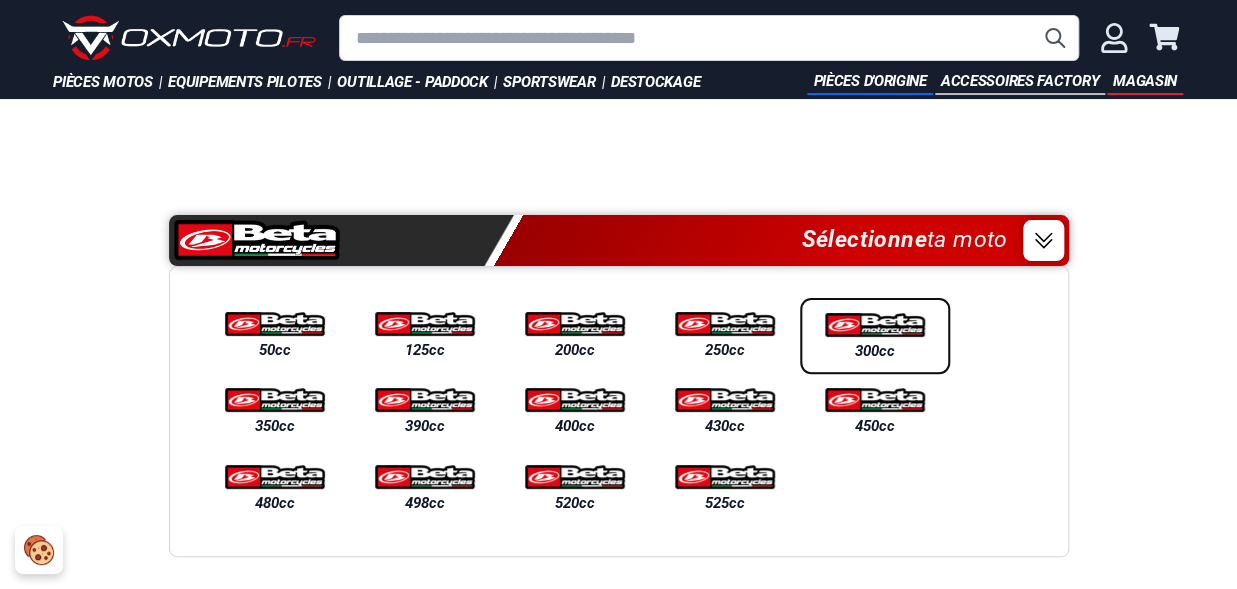 click on "300cc" at bounding box center (875, 336) 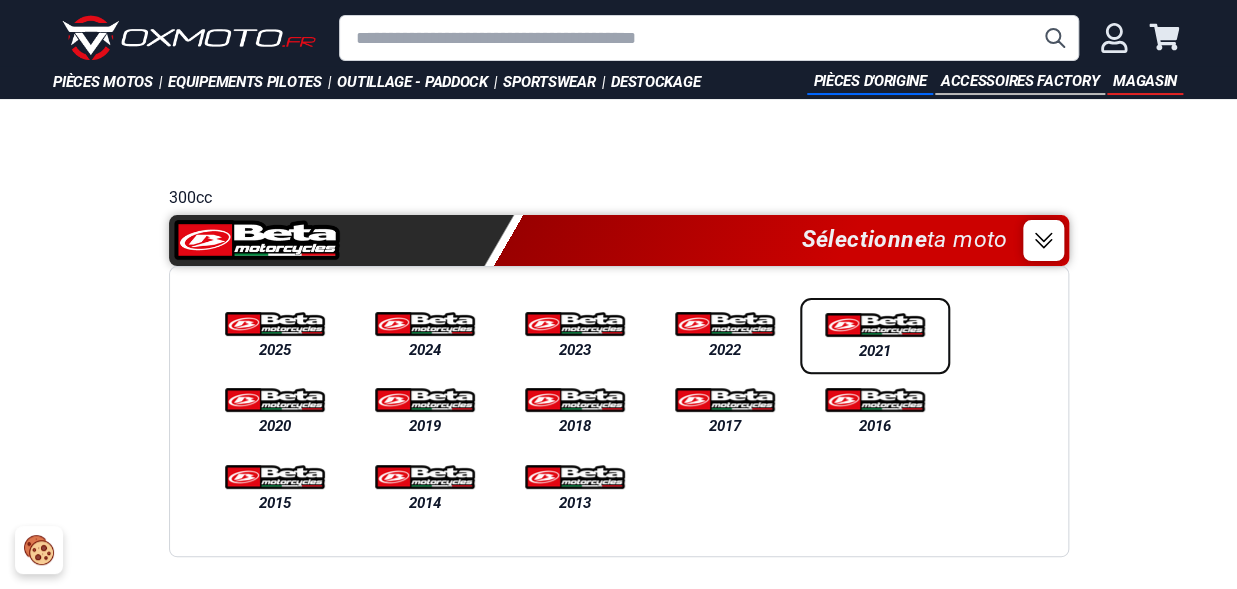 click at bounding box center [875, 325] 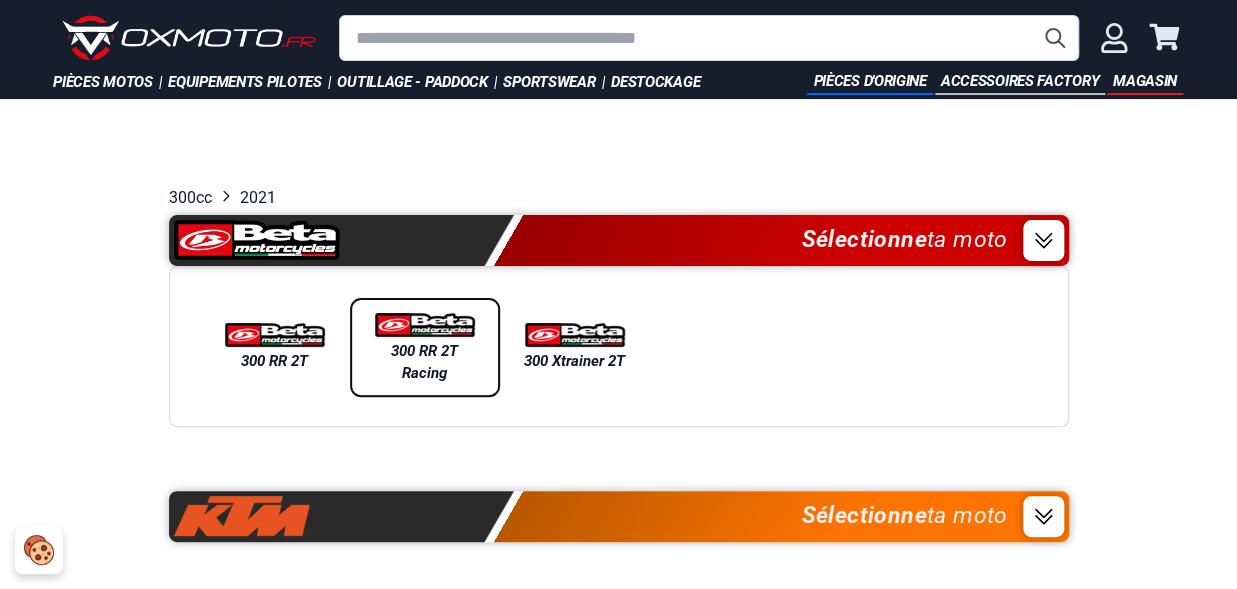 click on "300 RR 2T Racing" at bounding box center [425, 362] 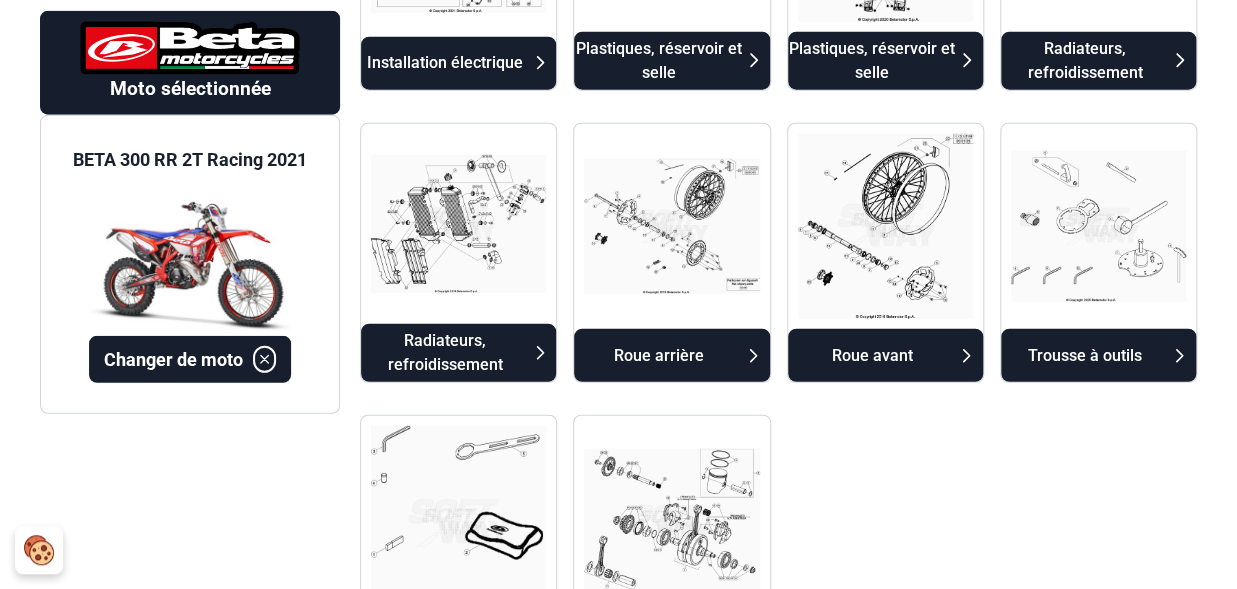 scroll, scrollTop: 1877, scrollLeft: 0, axis: vertical 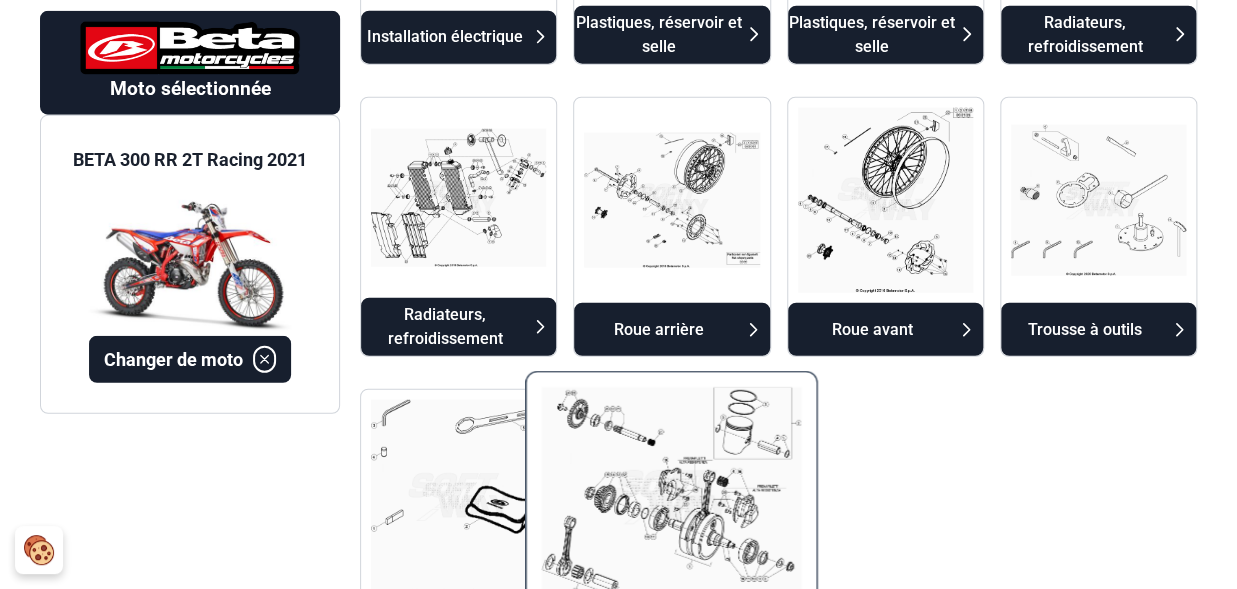 click at bounding box center (671, 497) 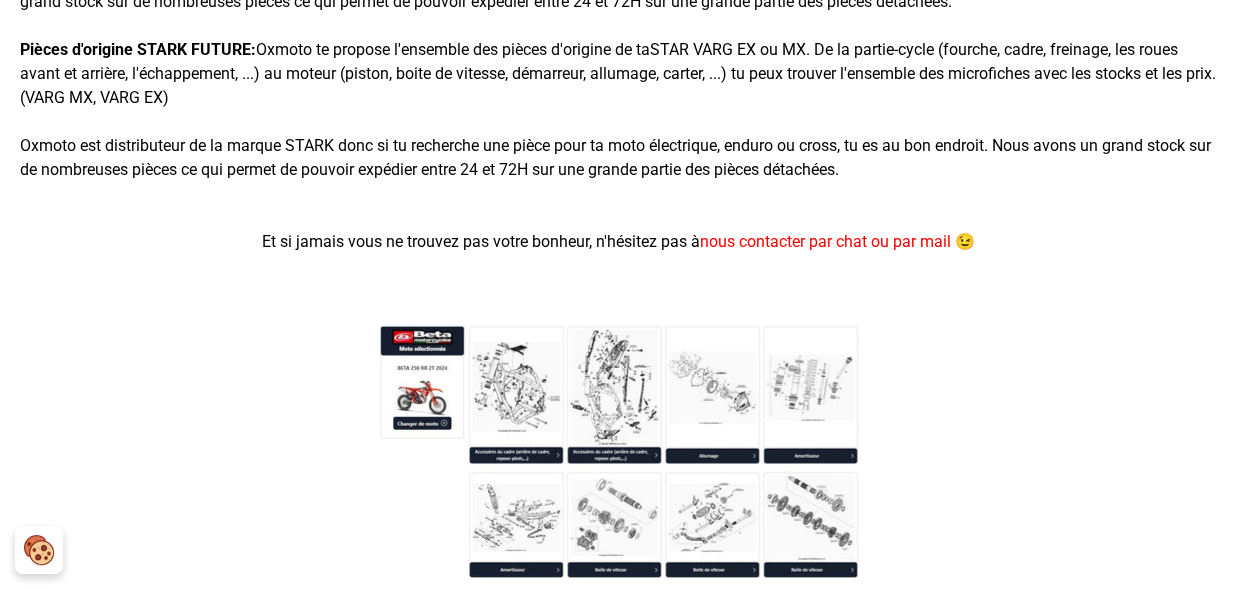 scroll, scrollTop: 165, scrollLeft: 0, axis: vertical 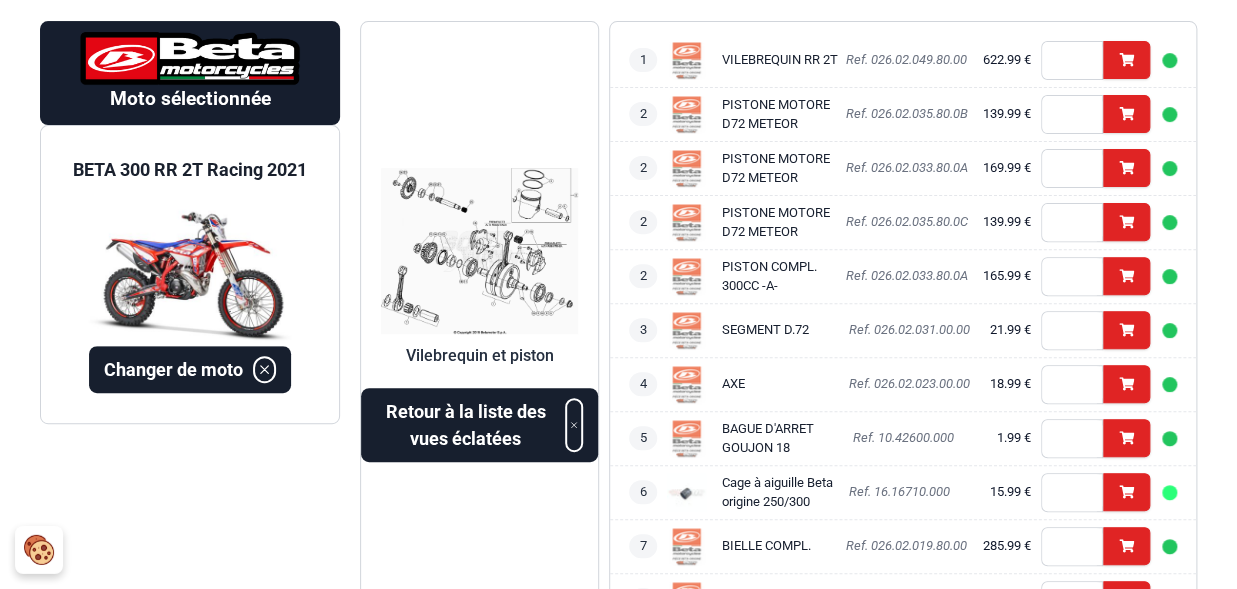 click at bounding box center [479, 251] 